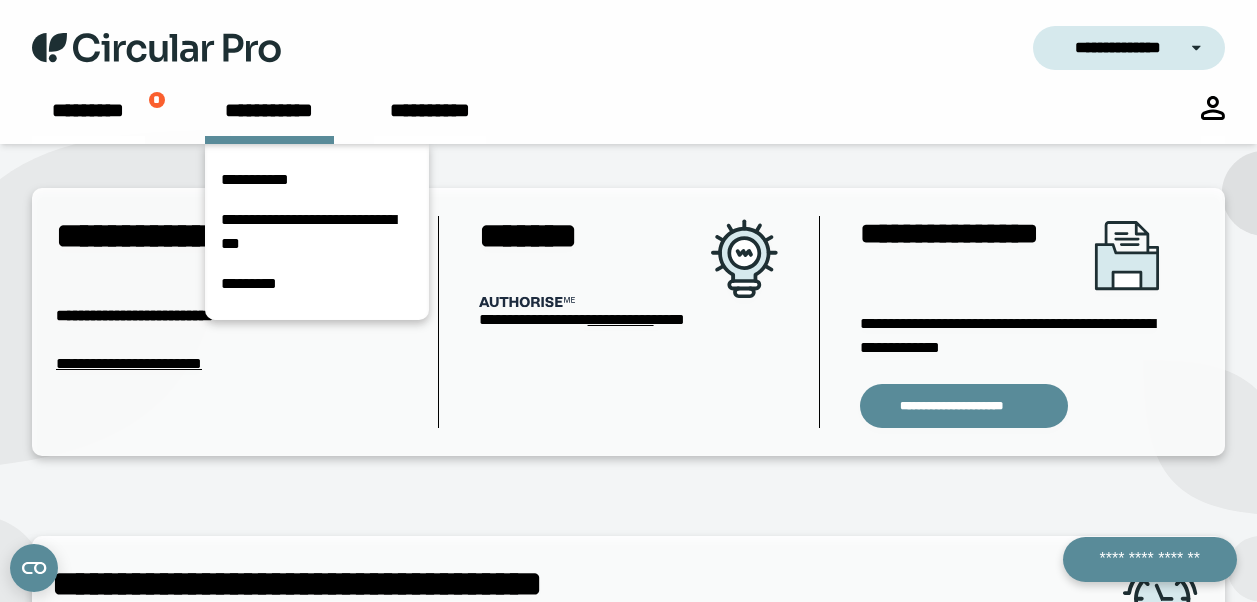 scroll, scrollTop: 40, scrollLeft: 0, axis: vertical 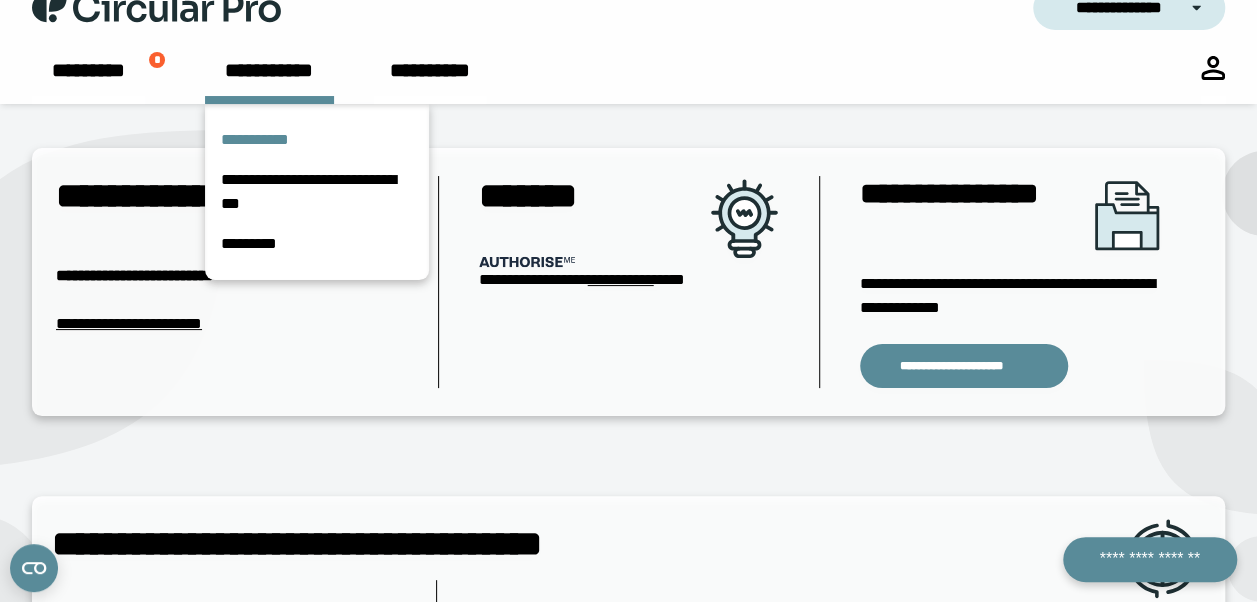 click on "**********" at bounding box center (317, 140) 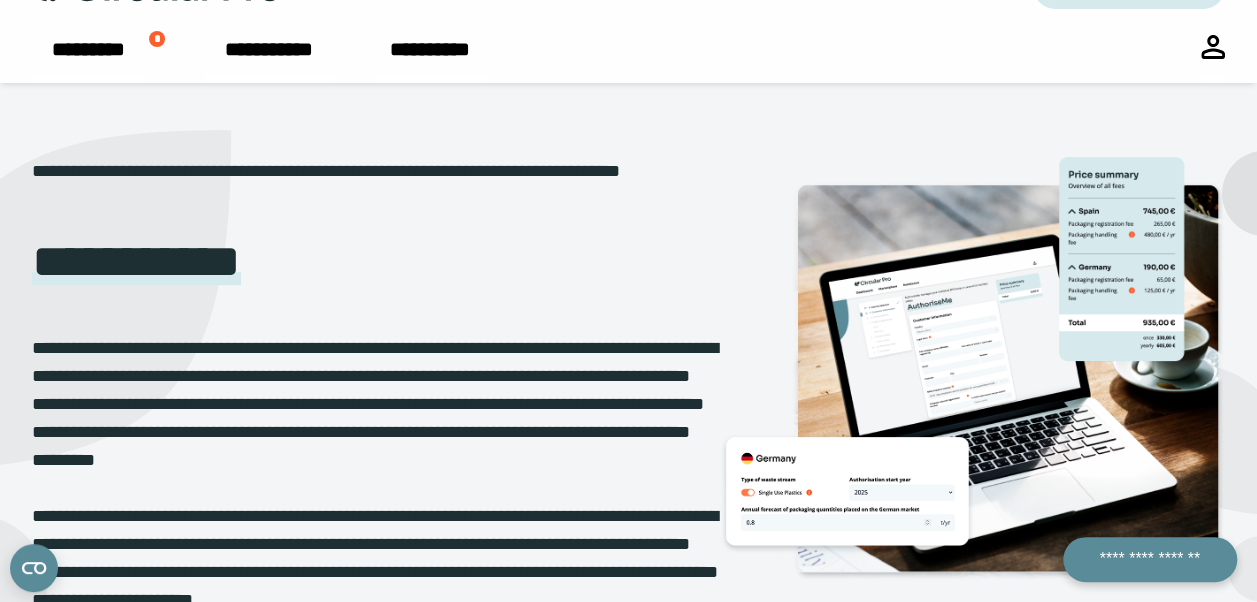 scroll, scrollTop: 0, scrollLeft: 0, axis: both 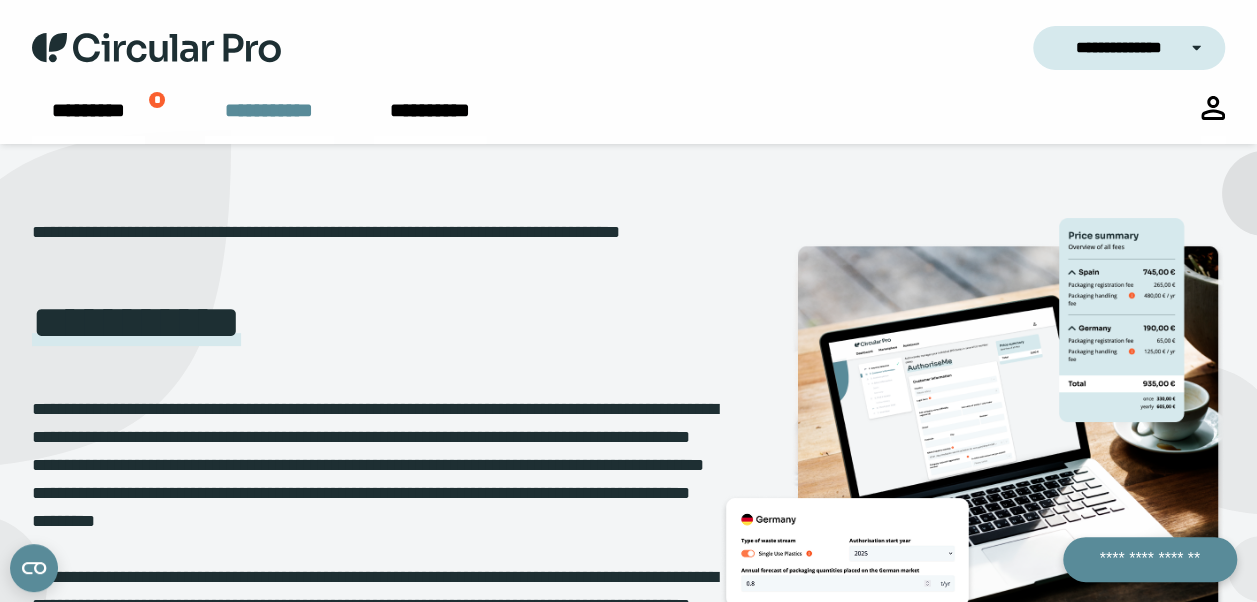 click on "**********" at bounding box center (269, 120) 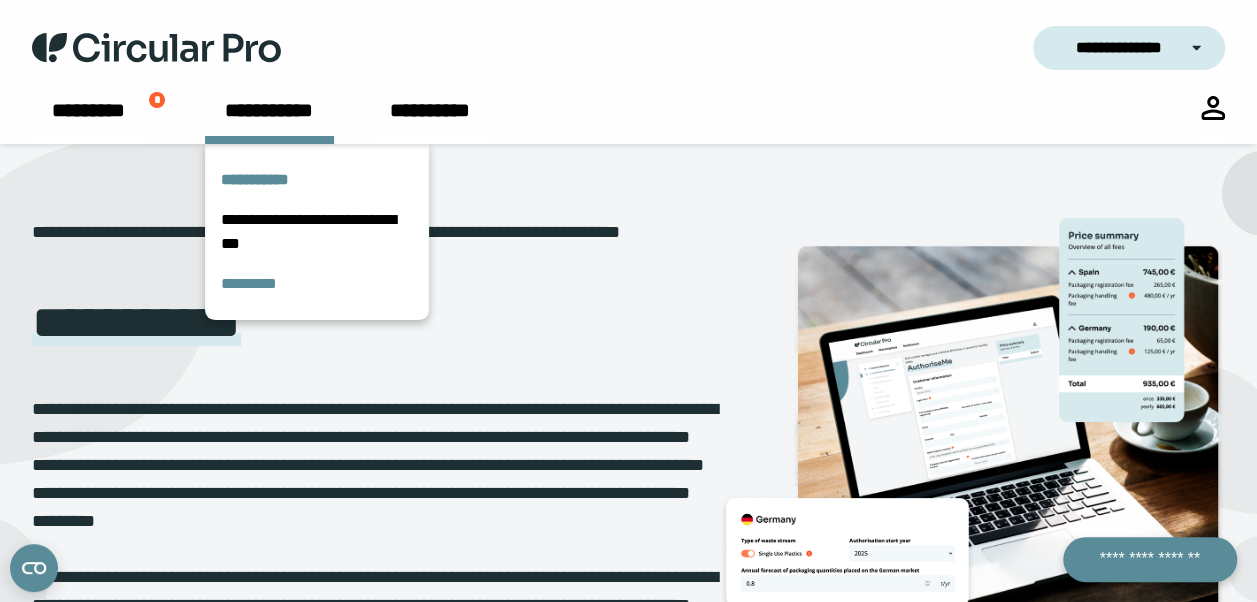click on "*********" at bounding box center (317, 284) 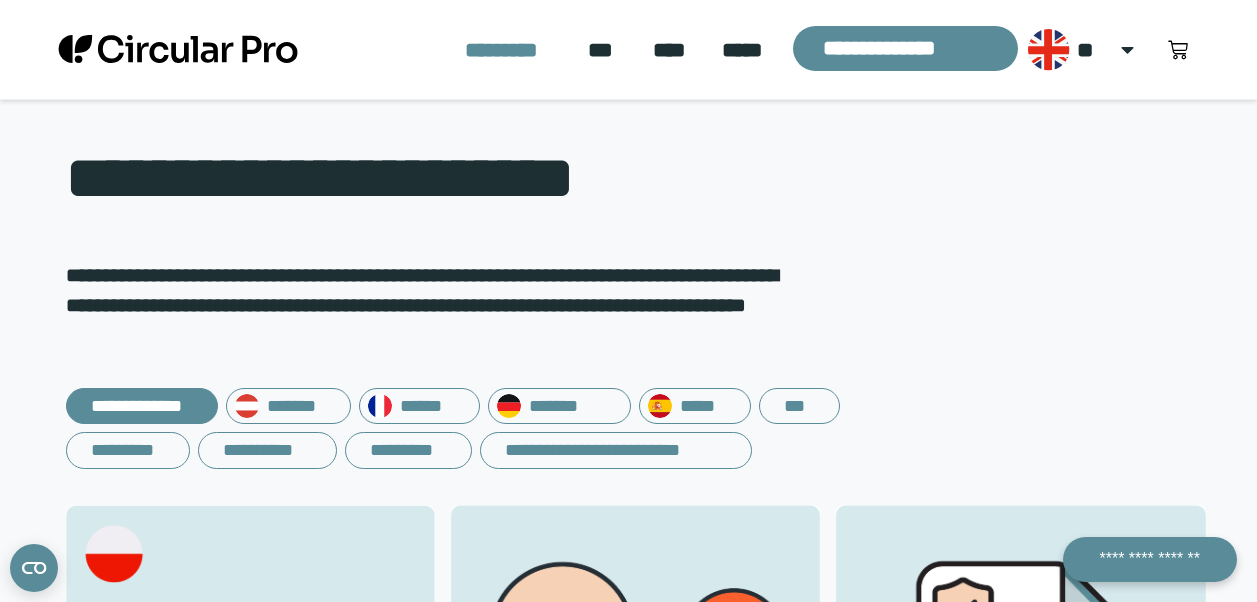 scroll, scrollTop: 0, scrollLeft: 0, axis: both 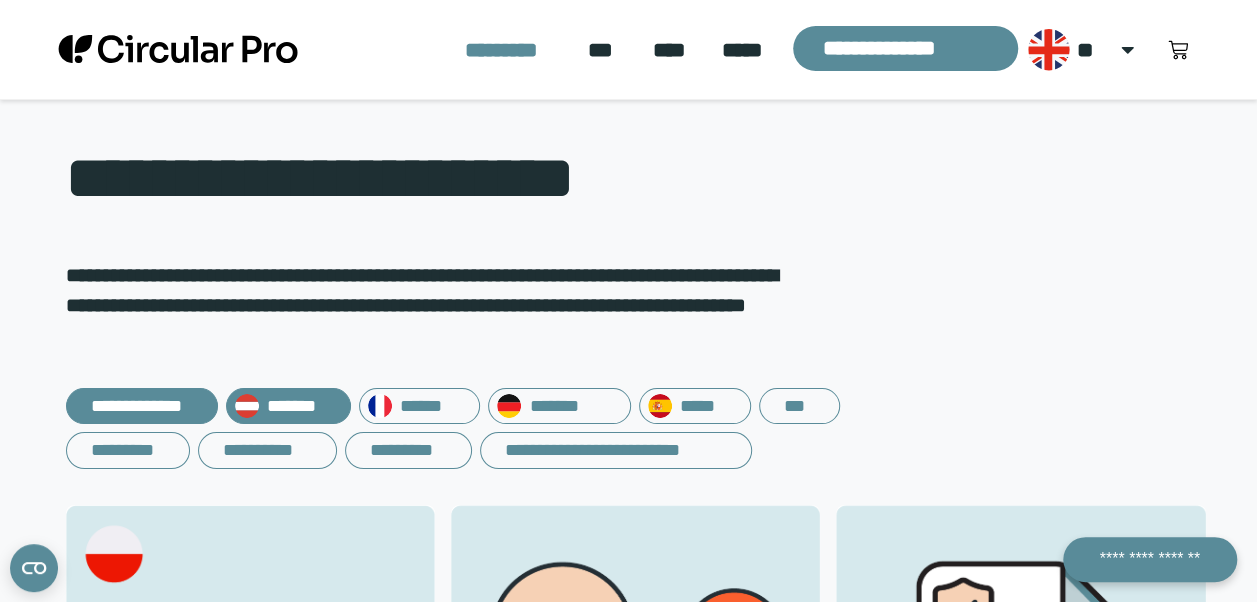 click on "*******" at bounding box center [288, 406] 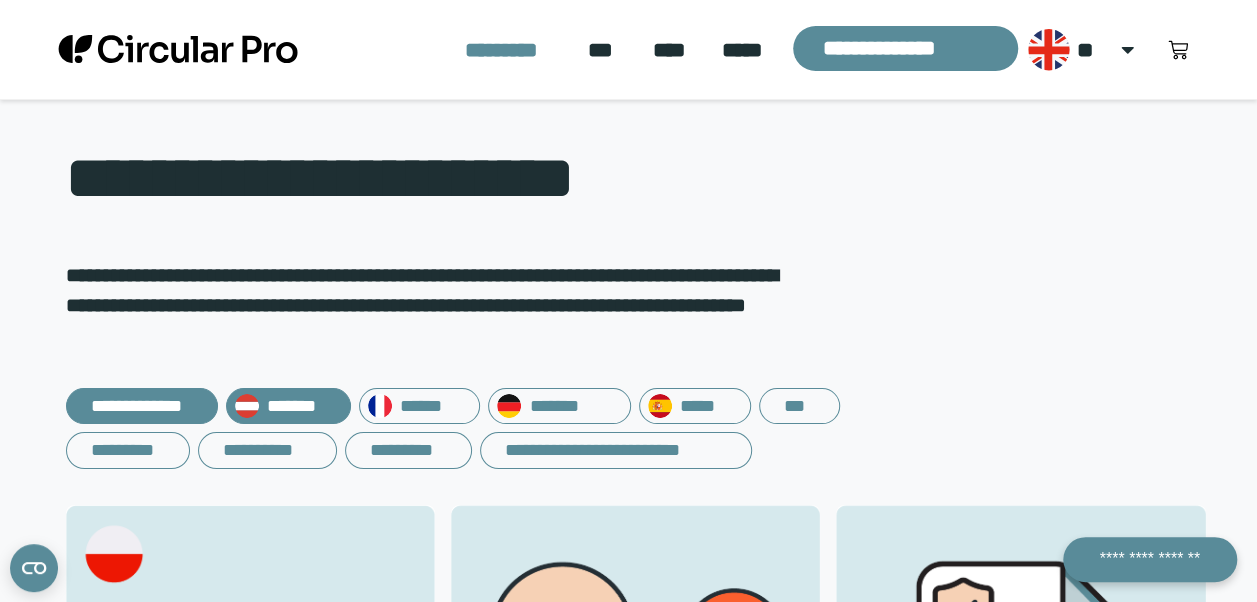 click on "*******" at bounding box center [288, 406] 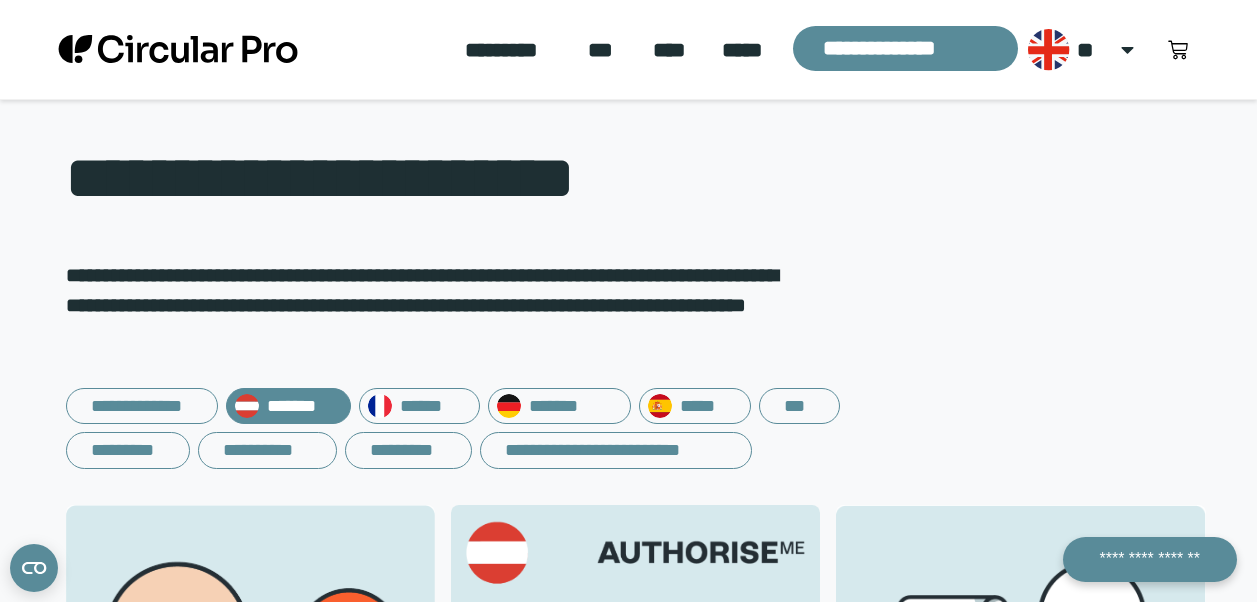 scroll, scrollTop: 0, scrollLeft: 0, axis: both 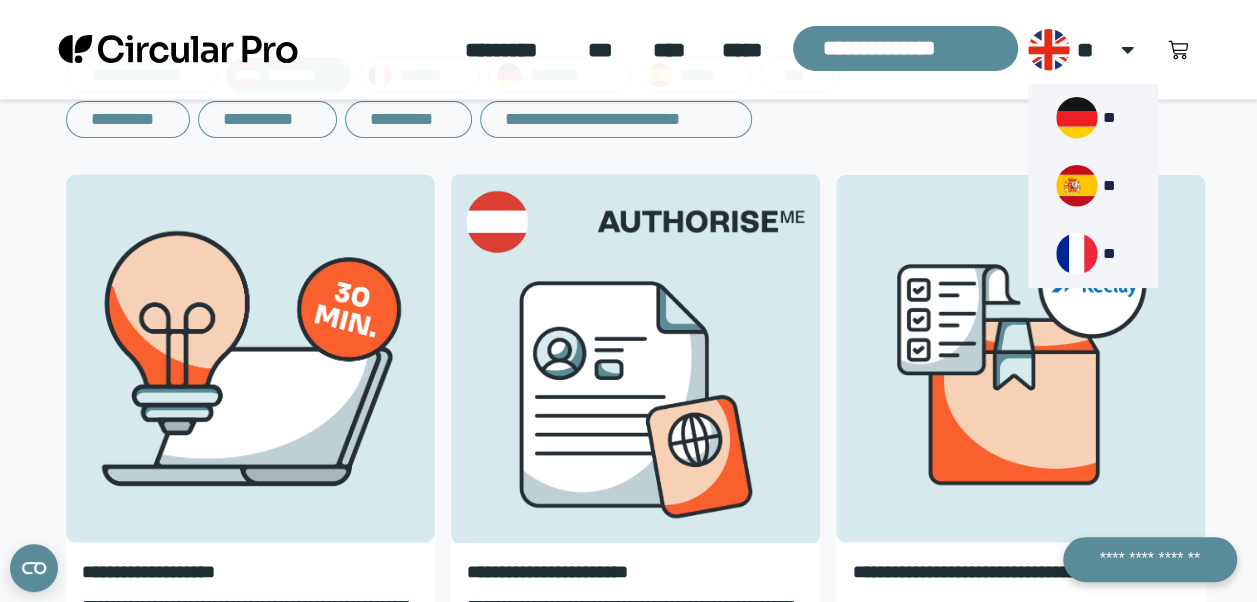 click 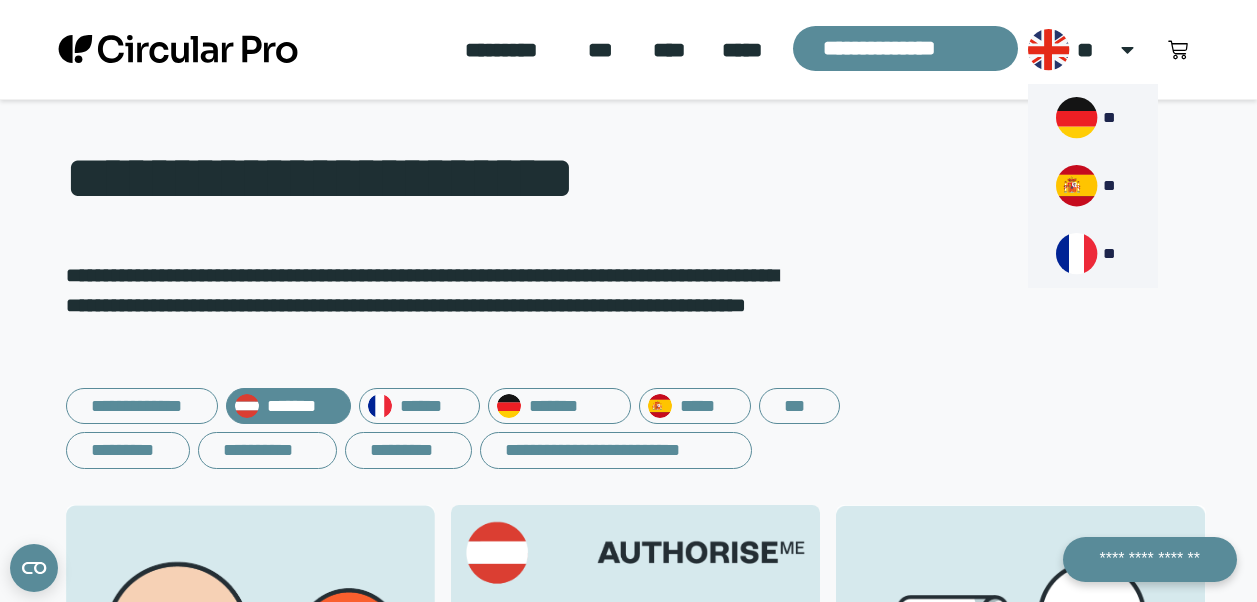 scroll, scrollTop: 0, scrollLeft: 0, axis: both 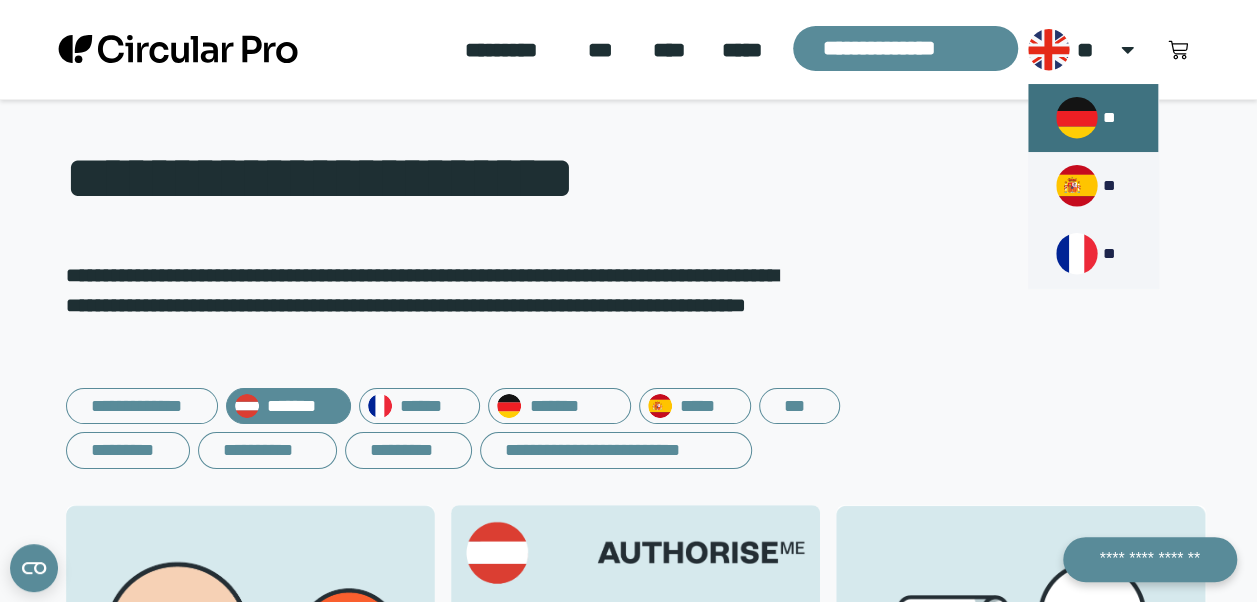 click 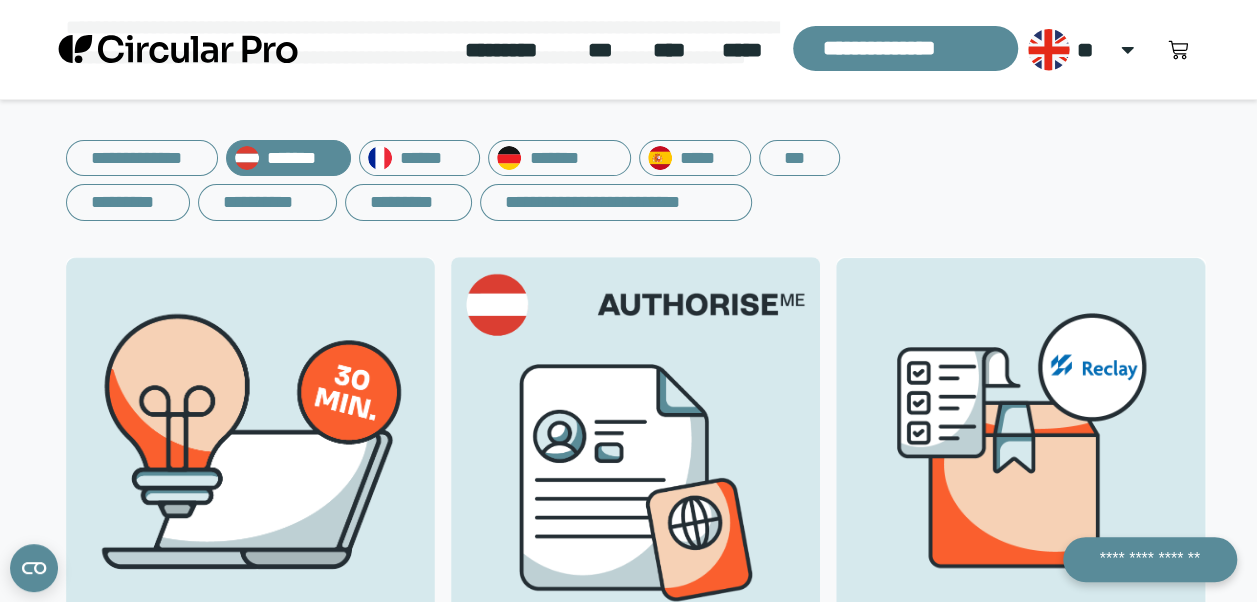 scroll, scrollTop: 271, scrollLeft: 0, axis: vertical 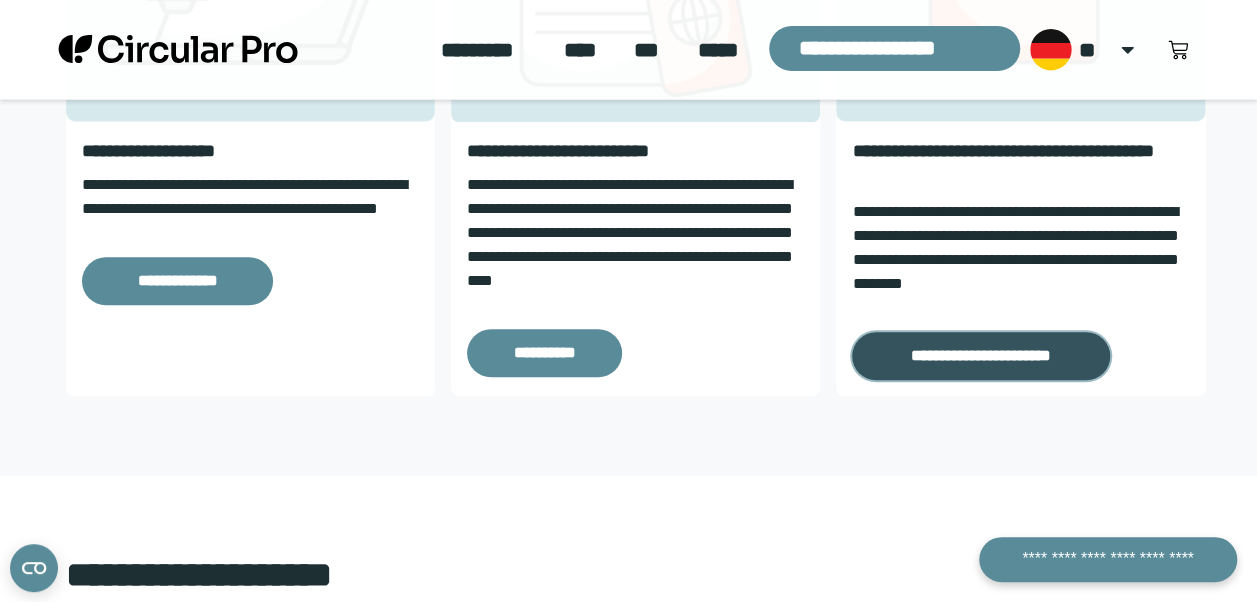 click on "**********" at bounding box center (980, 356) 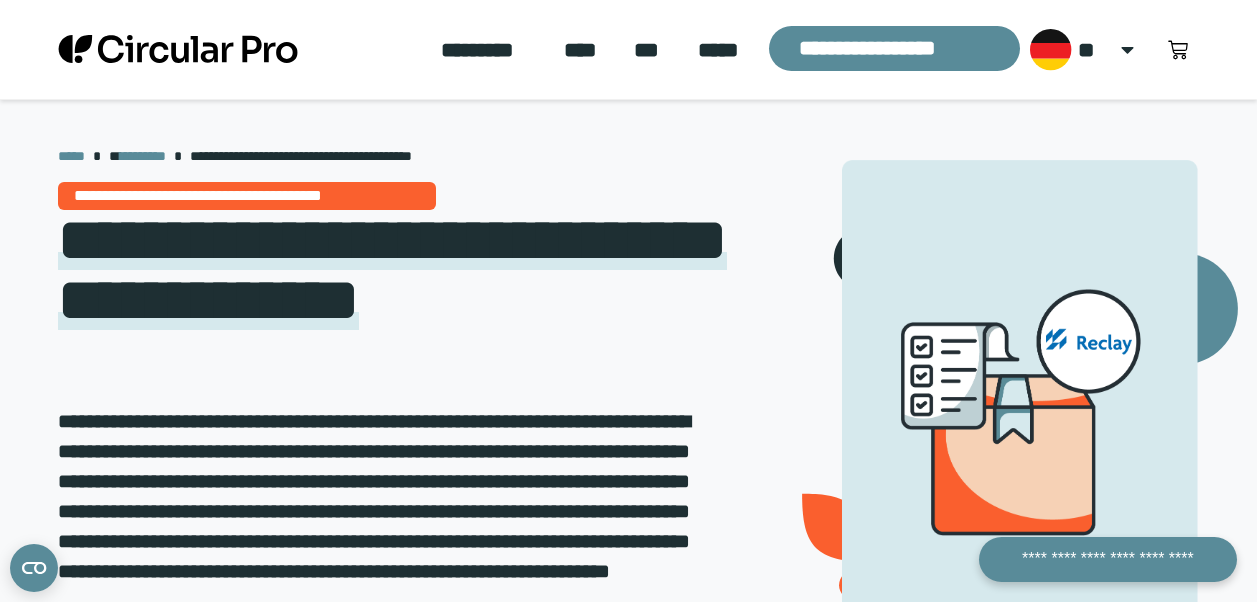 scroll, scrollTop: 877, scrollLeft: 0, axis: vertical 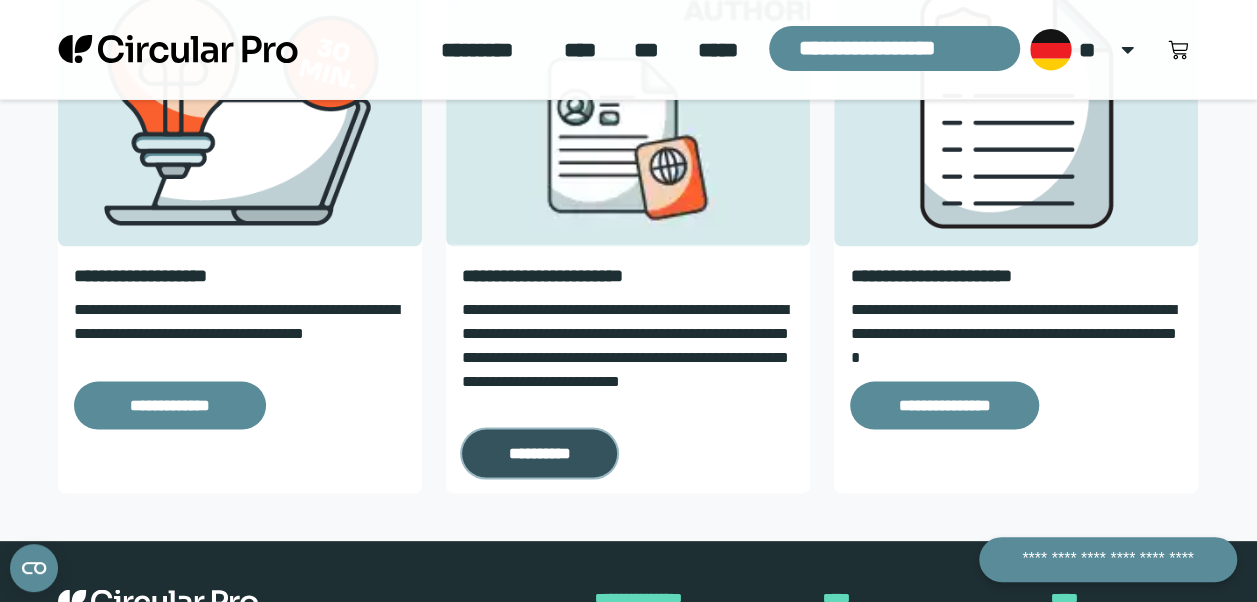 click on "**********" at bounding box center [539, 453] 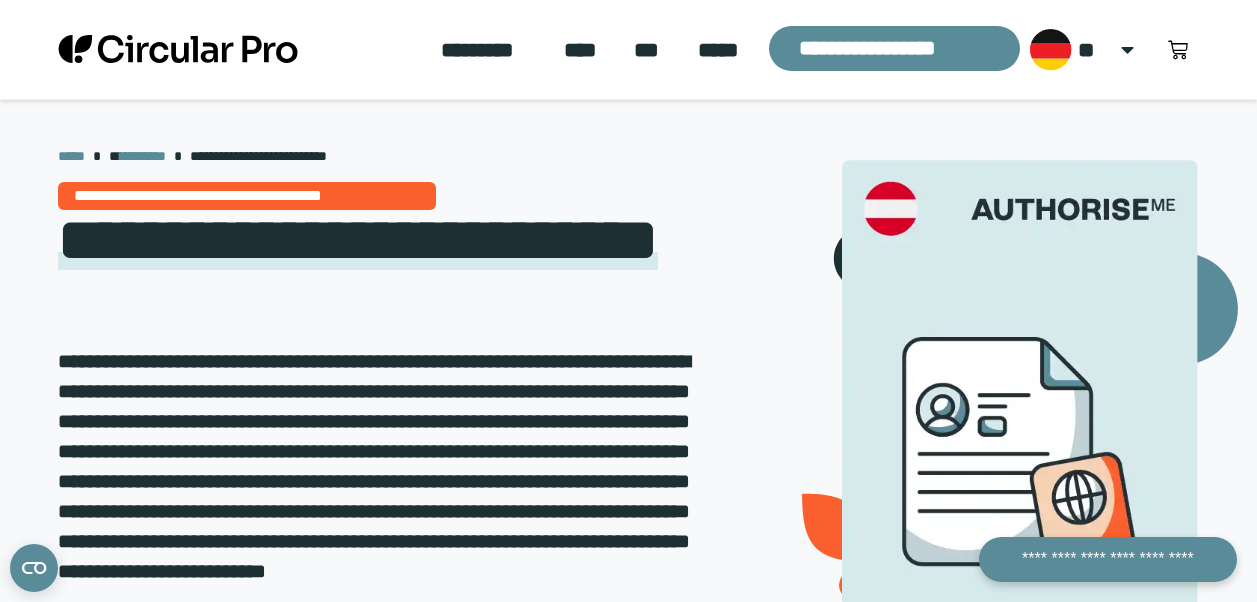scroll, scrollTop: 683, scrollLeft: 0, axis: vertical 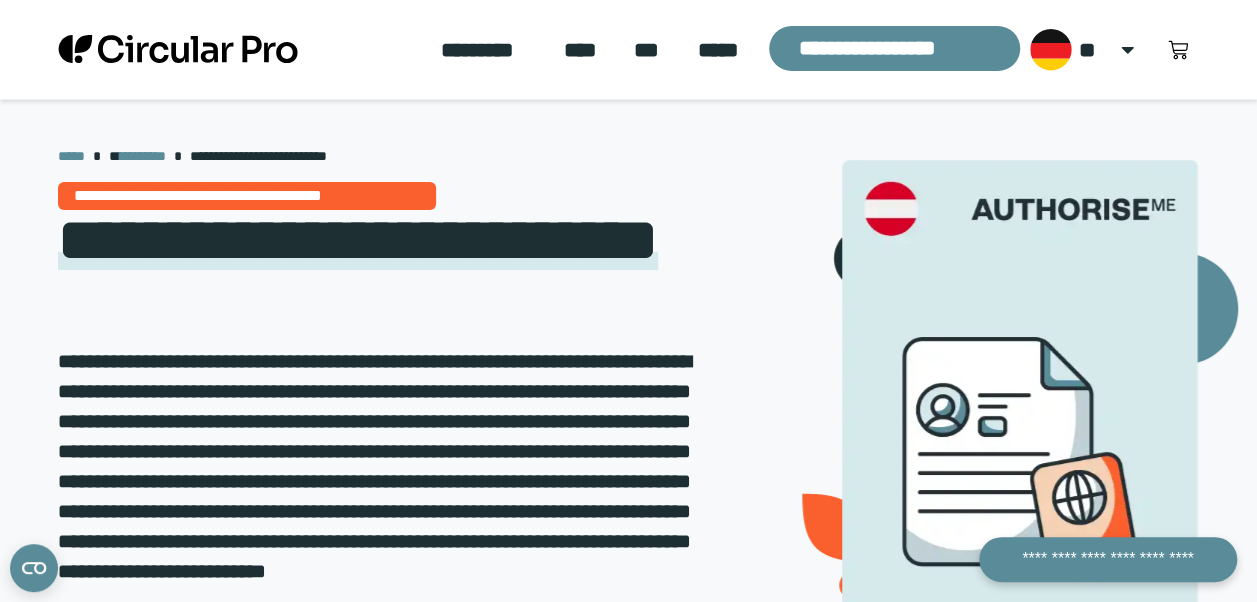 click on "*********" 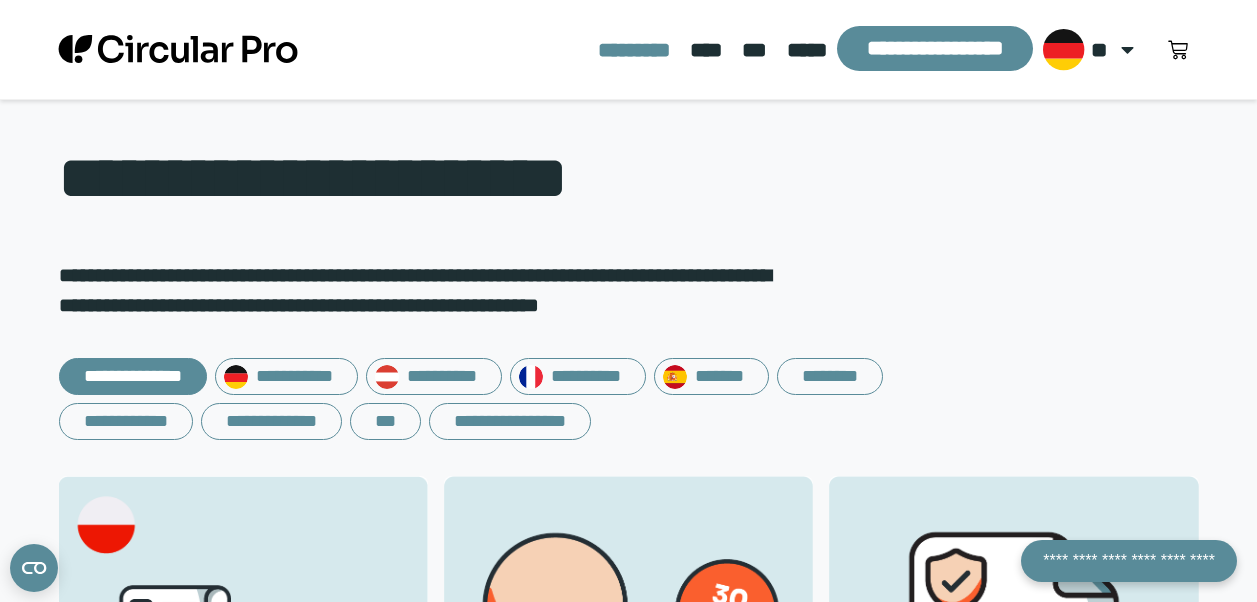 click on "*****" 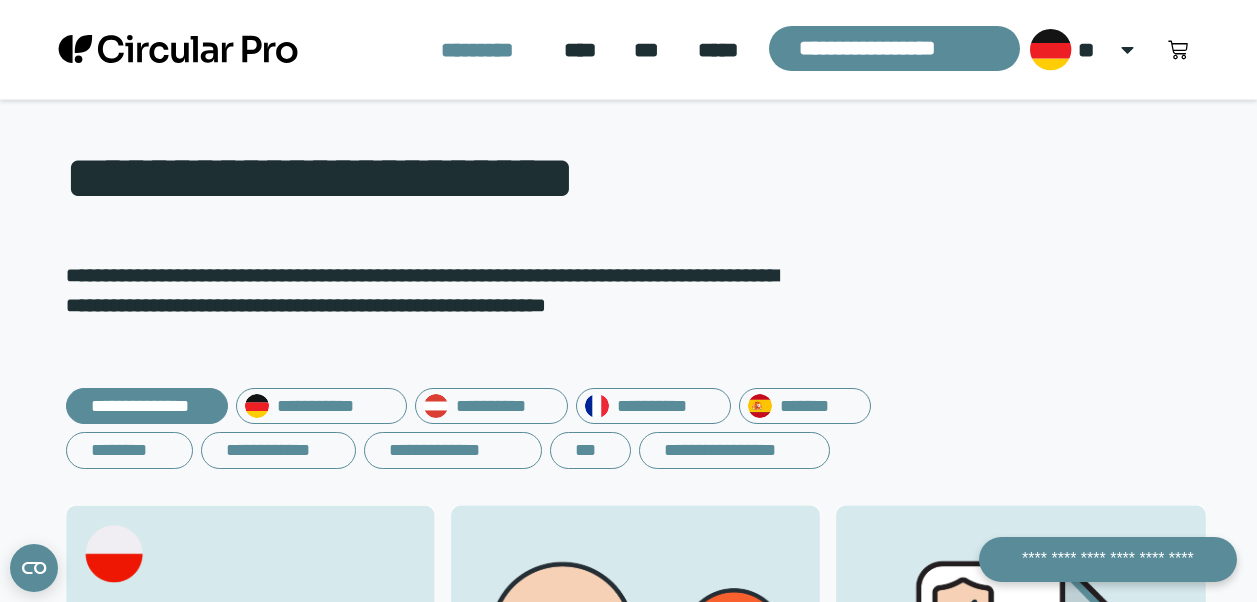 scroll, scrollTop: 0, scrollLeft: 0, axis: both 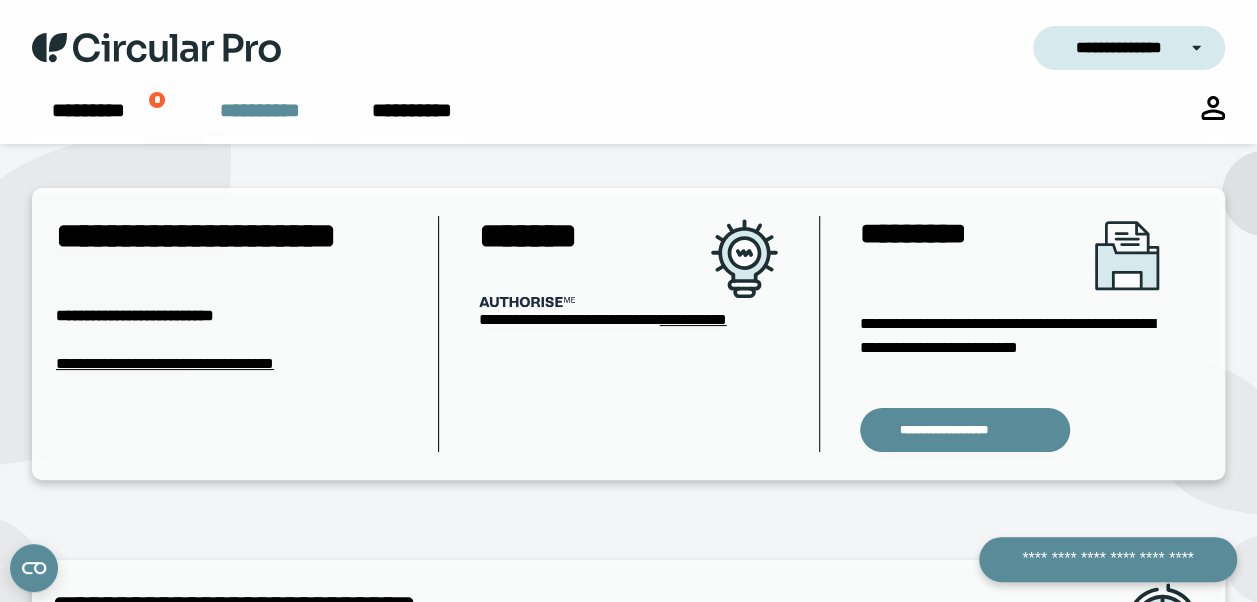 click on "**********" at bounding box center (260, 120) 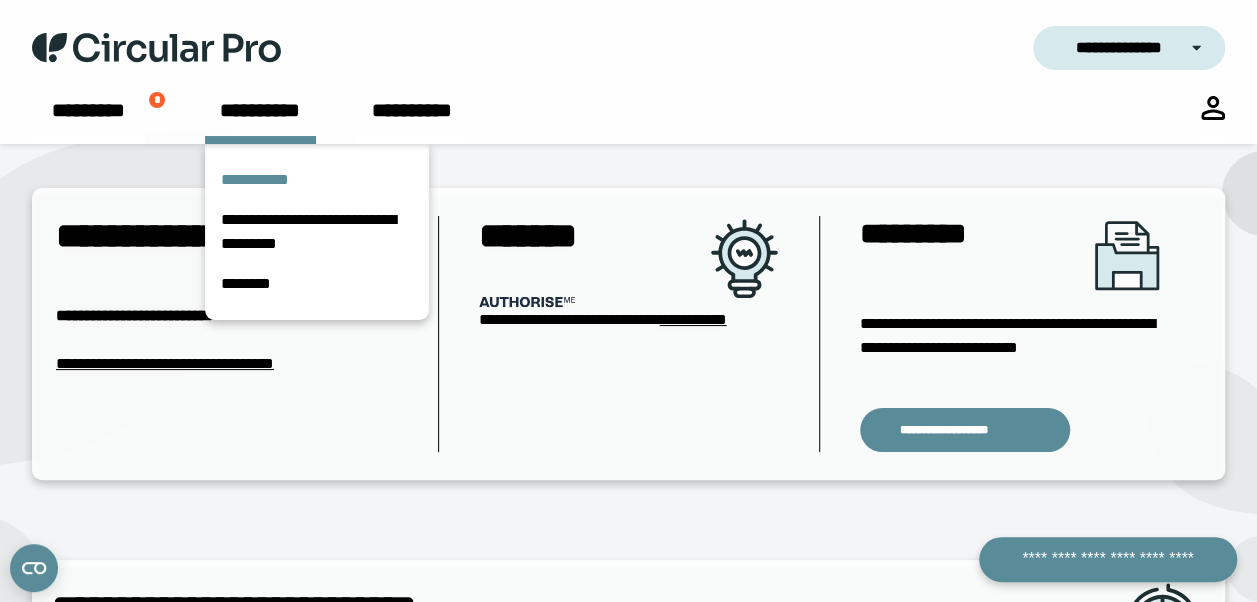 click on "**********" at bounding box center [317, 180] 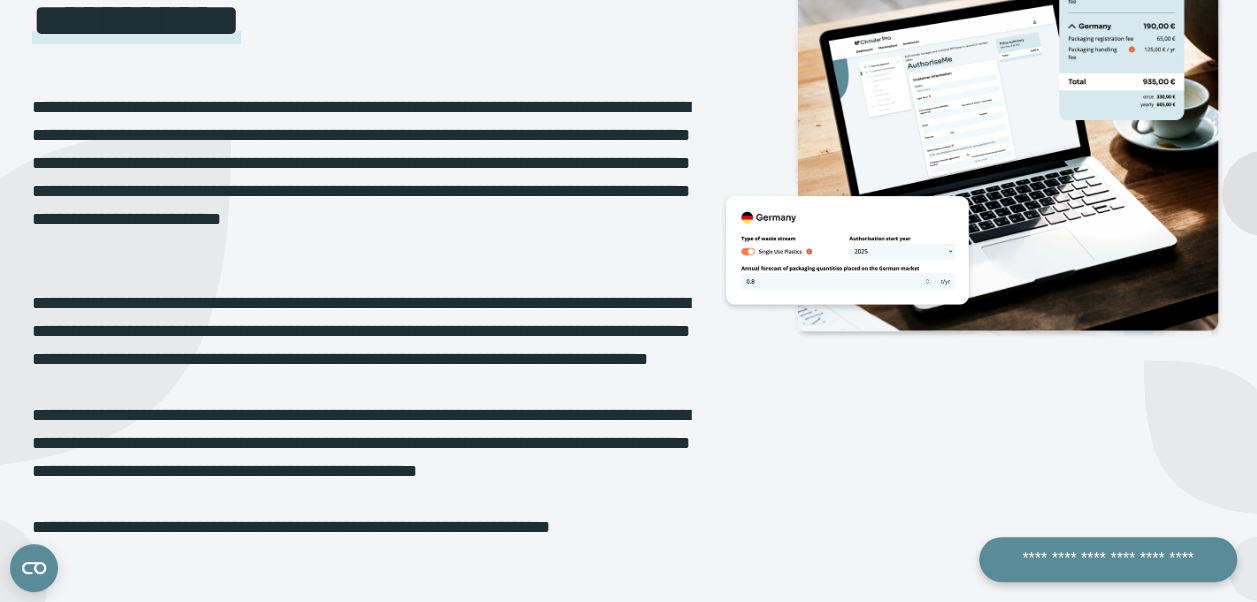scroll, scrollTop: 0, scrollLeft: 0, axis: both 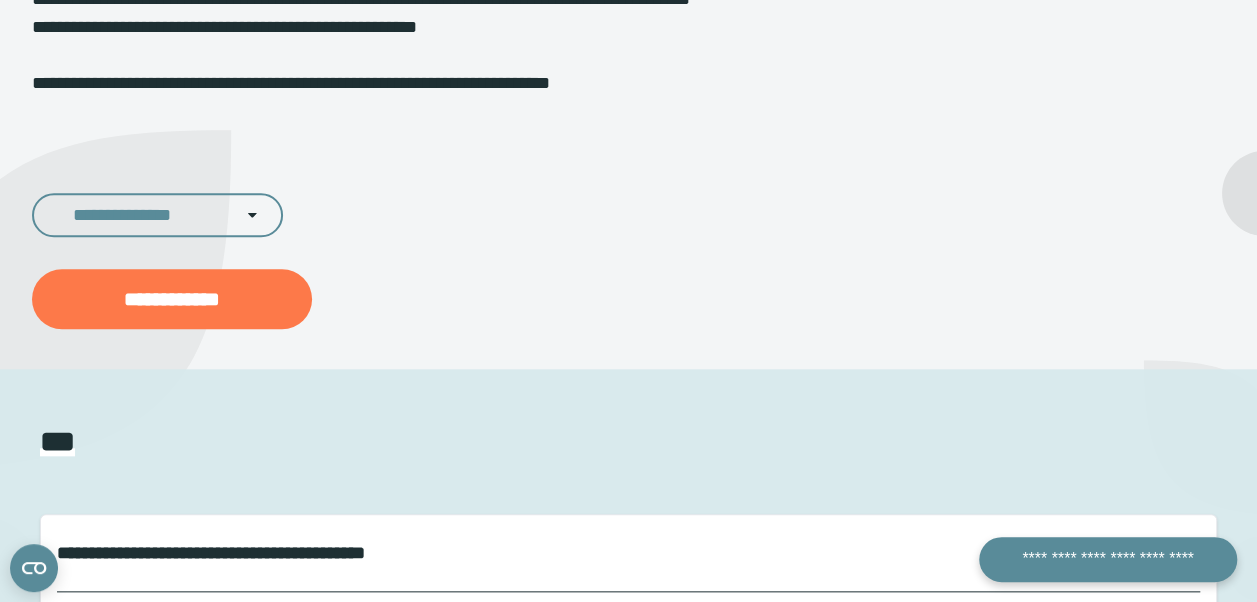 click on "**********" at bounding box center (172, 299) 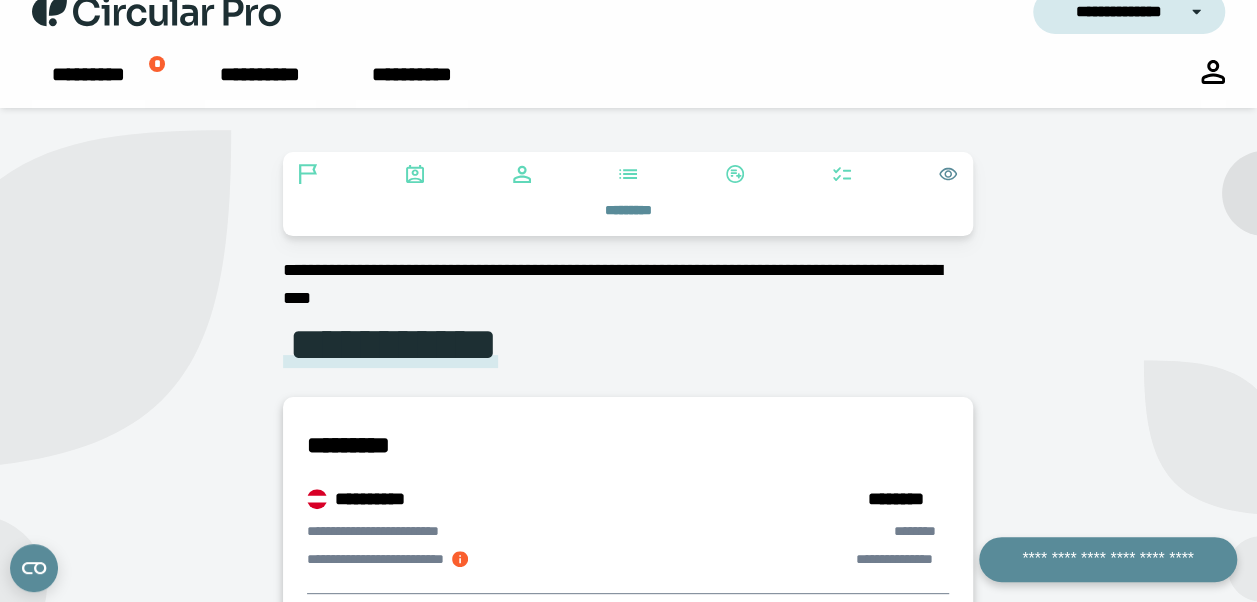 scroll, scrollTop: 0, scrollLeft: 0, axis: both 